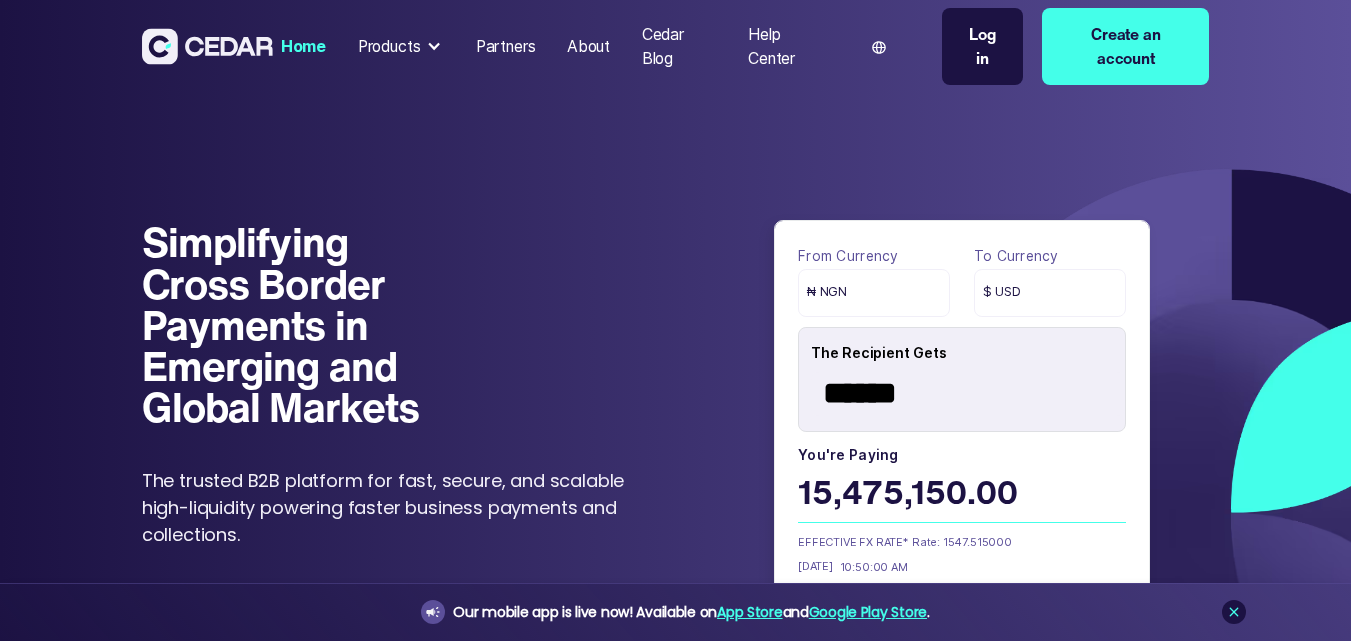 scroll, scrollTop: 0, scrollLeft: 0, axis: both 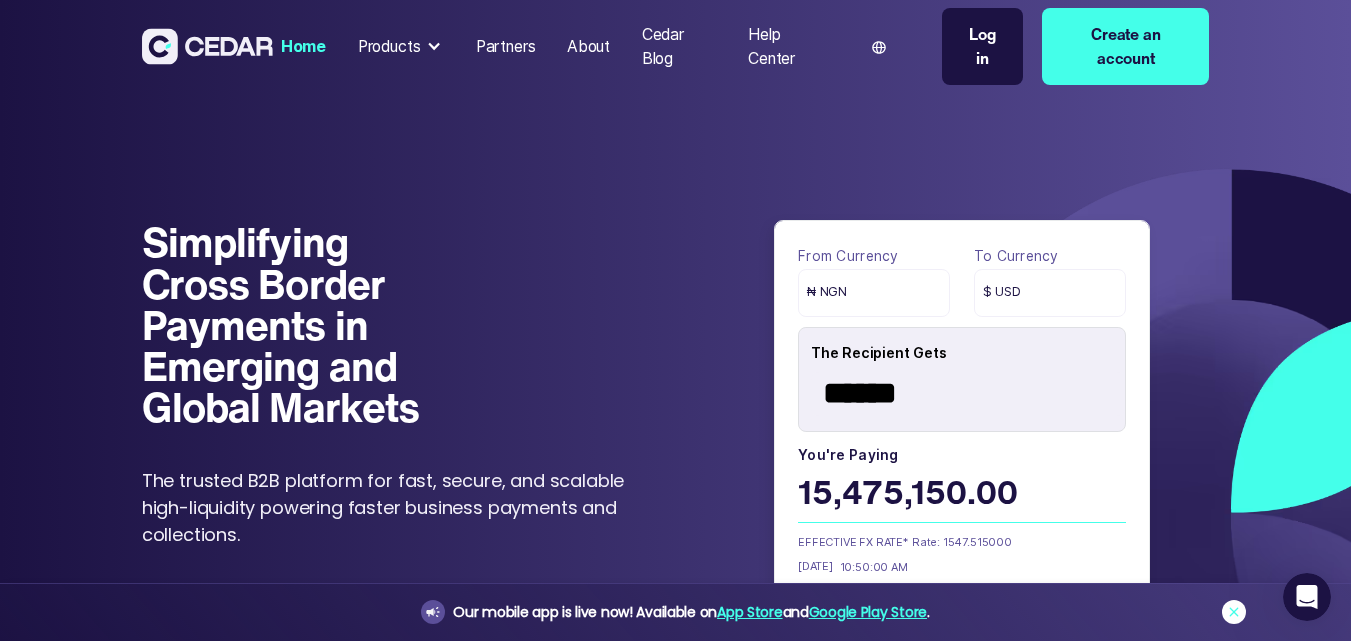 click 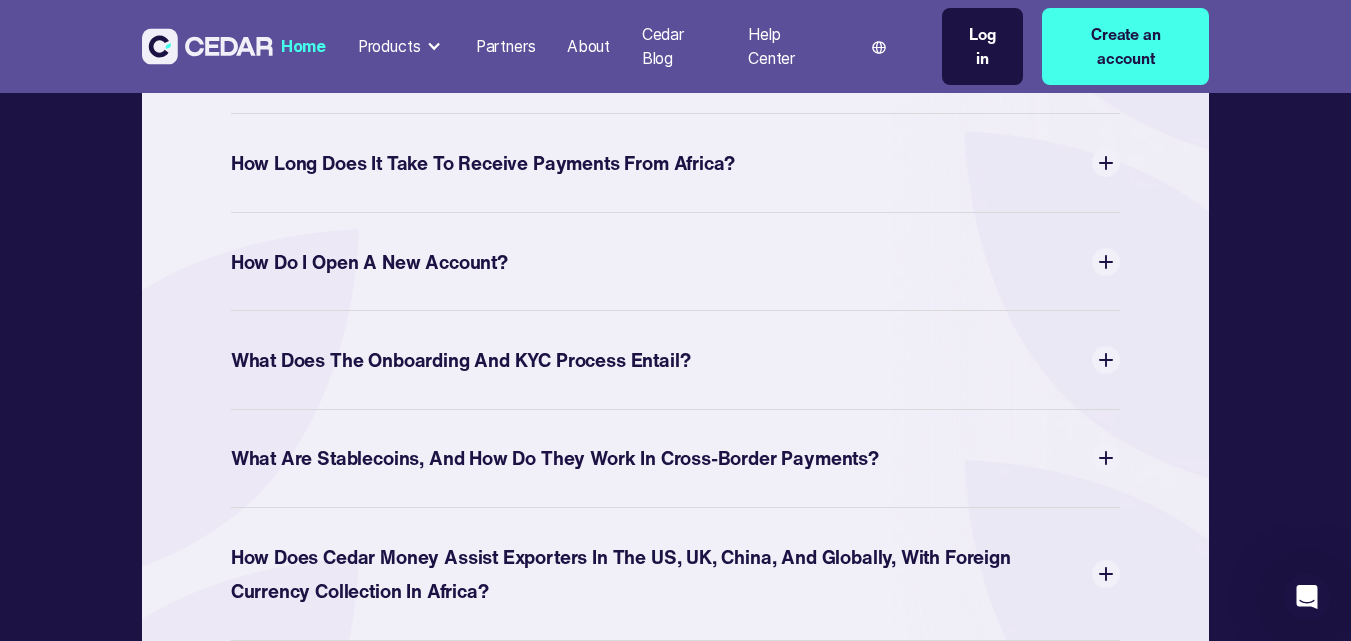scroll, scrollTop: 7500, scrollLeft: 0, axis: vertical 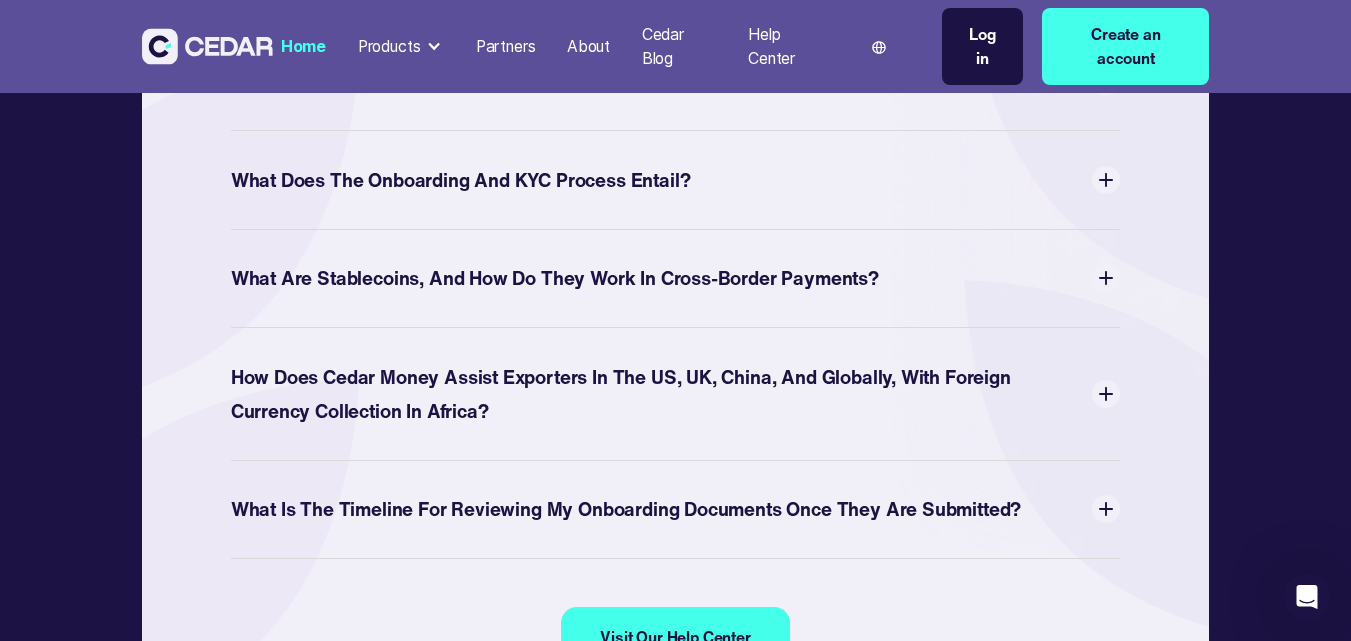 click on "What are Stablecoins, and how do they work in Cross-border Payments?" at bounding box center (555, 278) 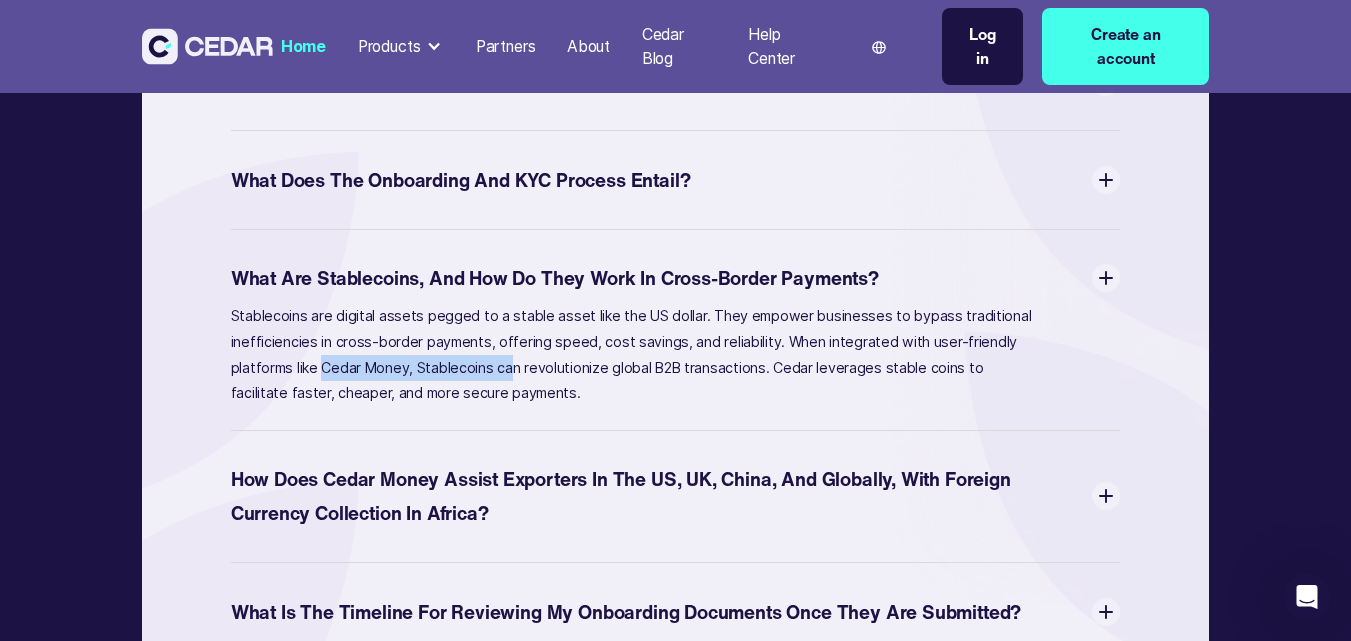 drag, startPoint x: 321, startPoint y: 367, endPoint x: 508, endPoint y: 370, distance: 187.02406 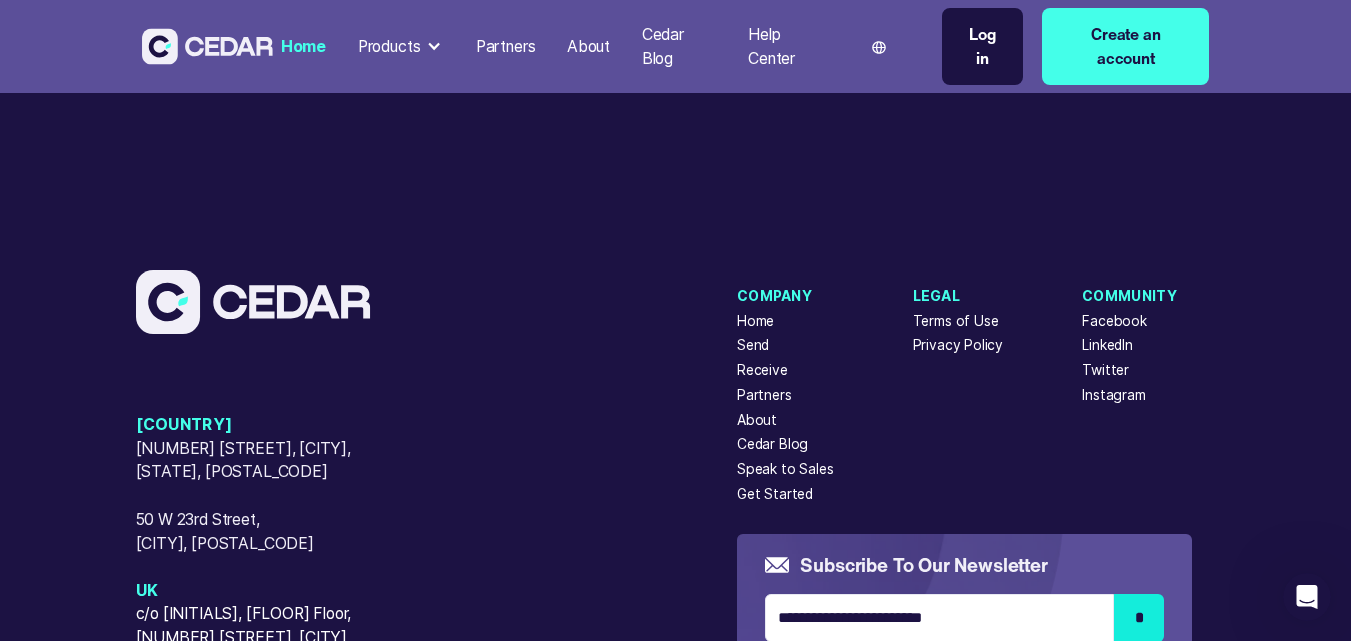 scroll, scrollTop: 8300, scrollLeft: 0, axis: vertical 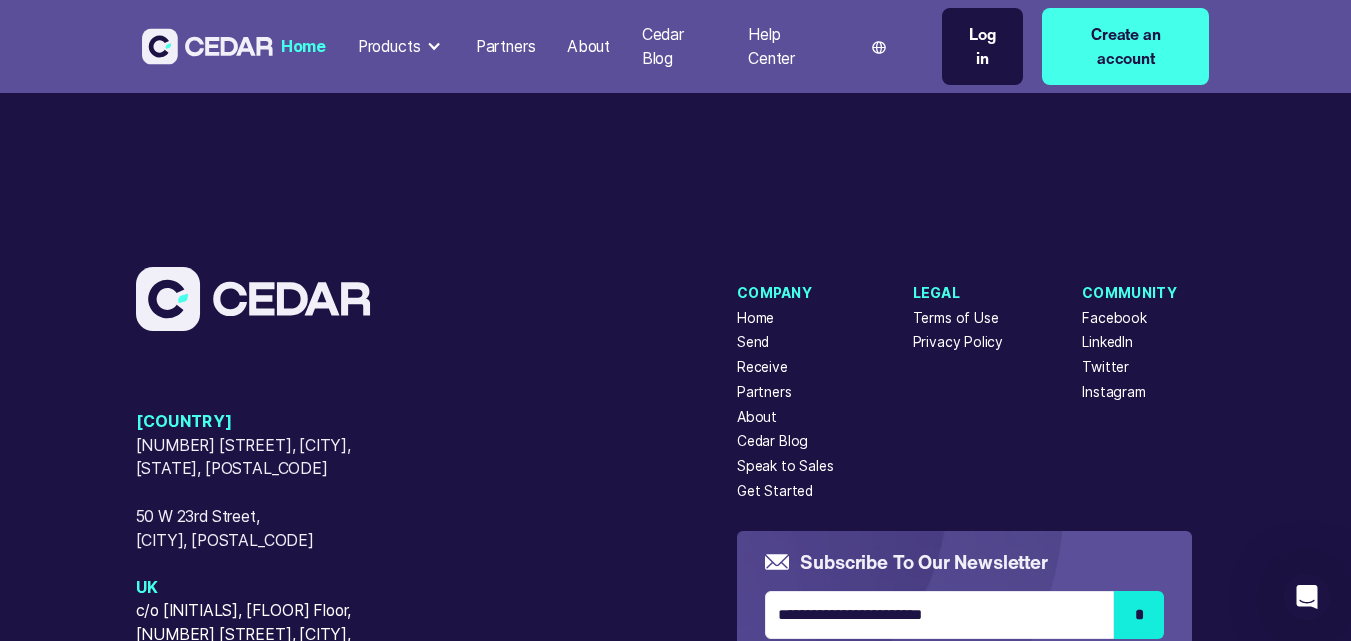 click on "Products" at bounding box center [389, 47] 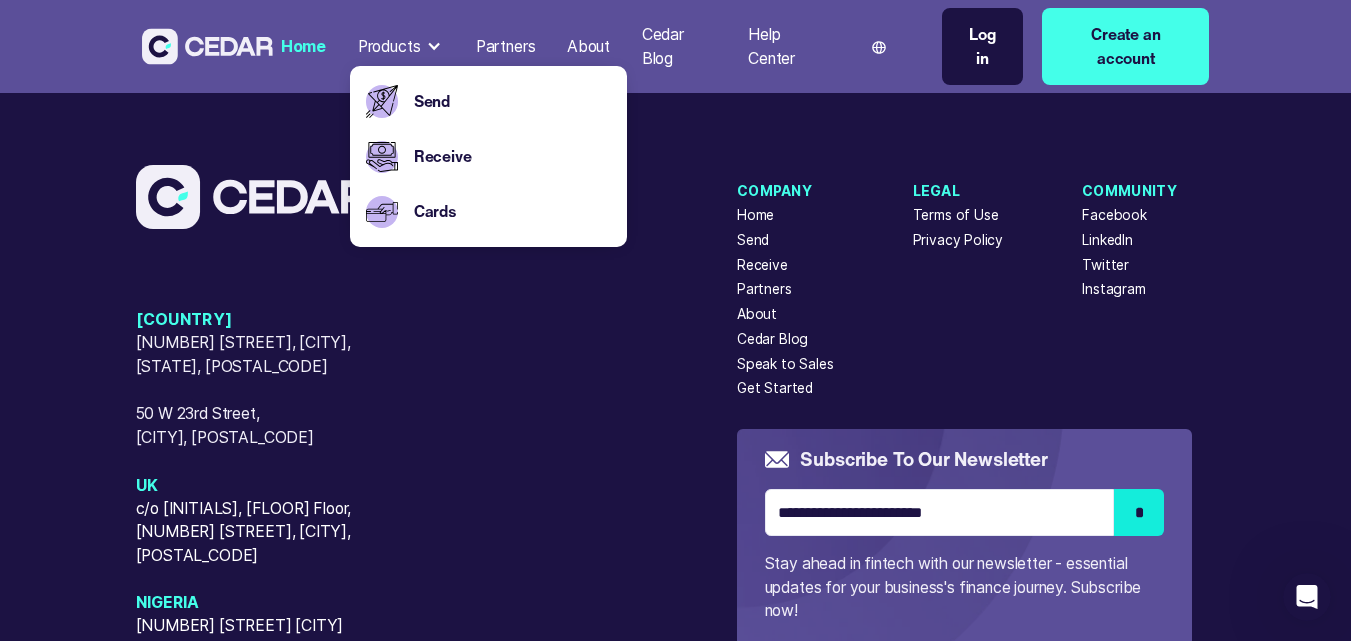 click on "USA
405 Cameron Sreet,
Alexandria, Virginia, 22314 50 W 23rd Street,  New York, 10010 UK
c/o FKGB, 2nd Floor, 201 Harverstock Hill,
London, NW3 4QG Nigeria 7 Ibiyinka Olorunbe Street Victoria Island Lagos, Nigeria Israel
Derech Menachem Begin 150,
Tel Aviv-Yafo, 6592105" at bounding box center [436, 531] 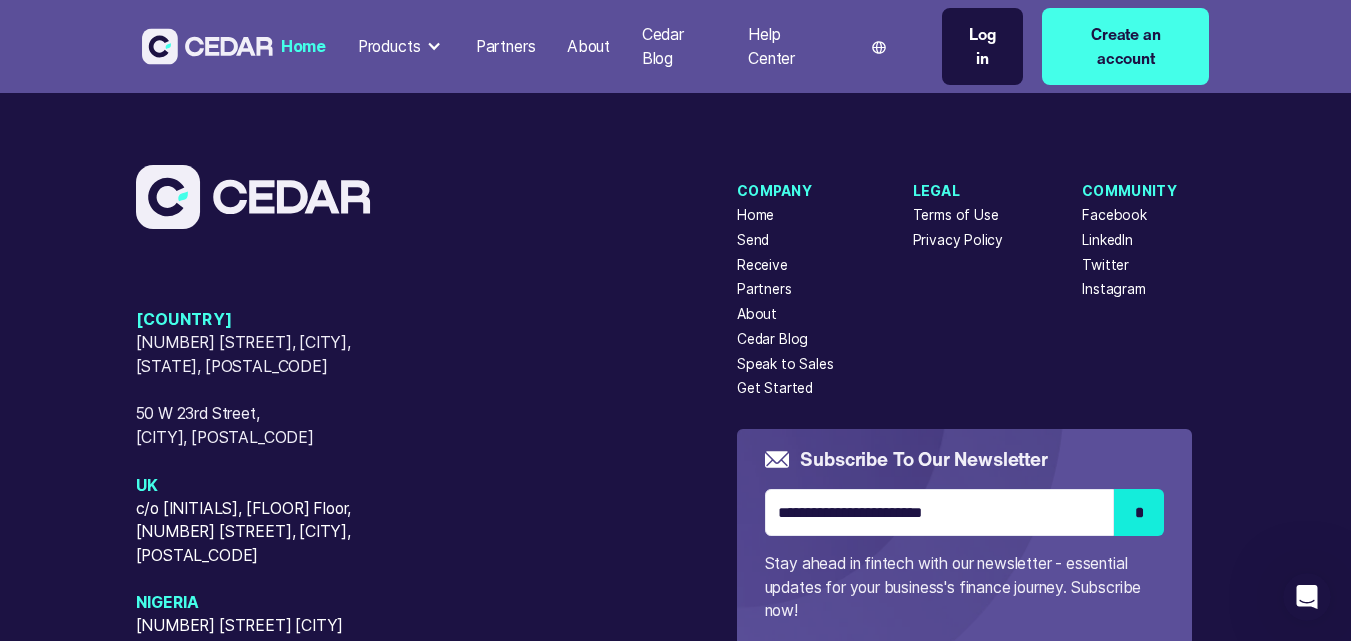 click at bounding box center [207, 46] 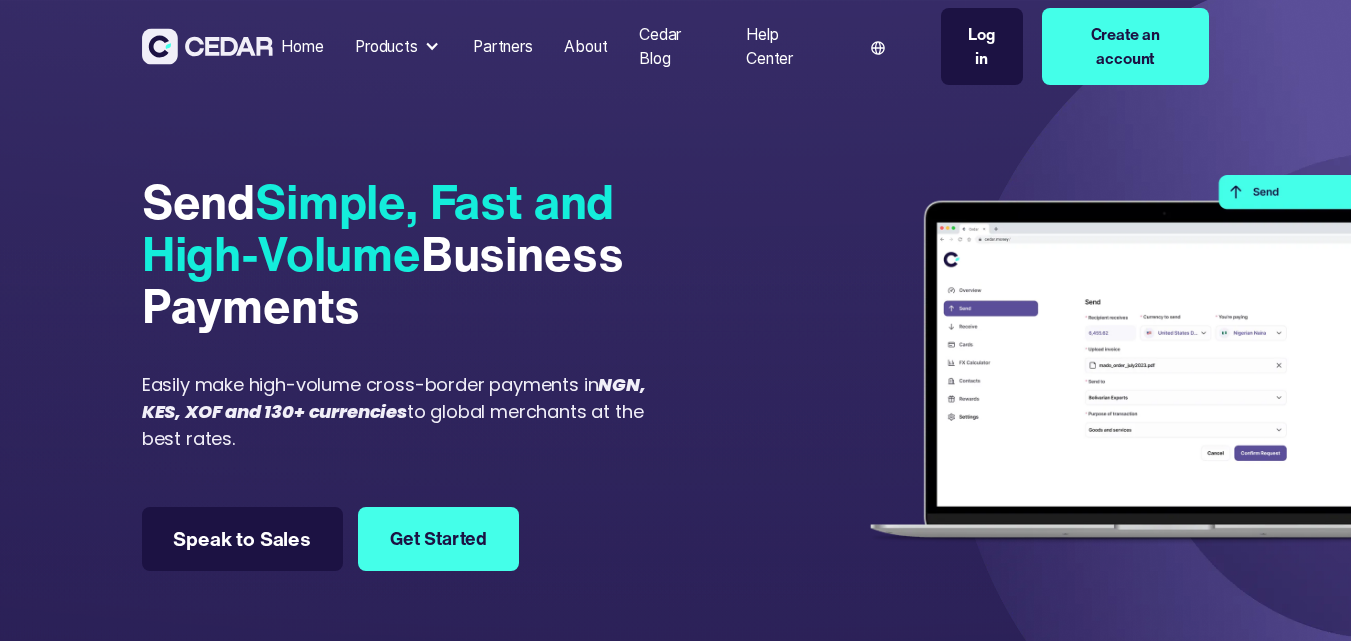 scroll, scrollTop: 0, scrollLeft: 0, axis: both 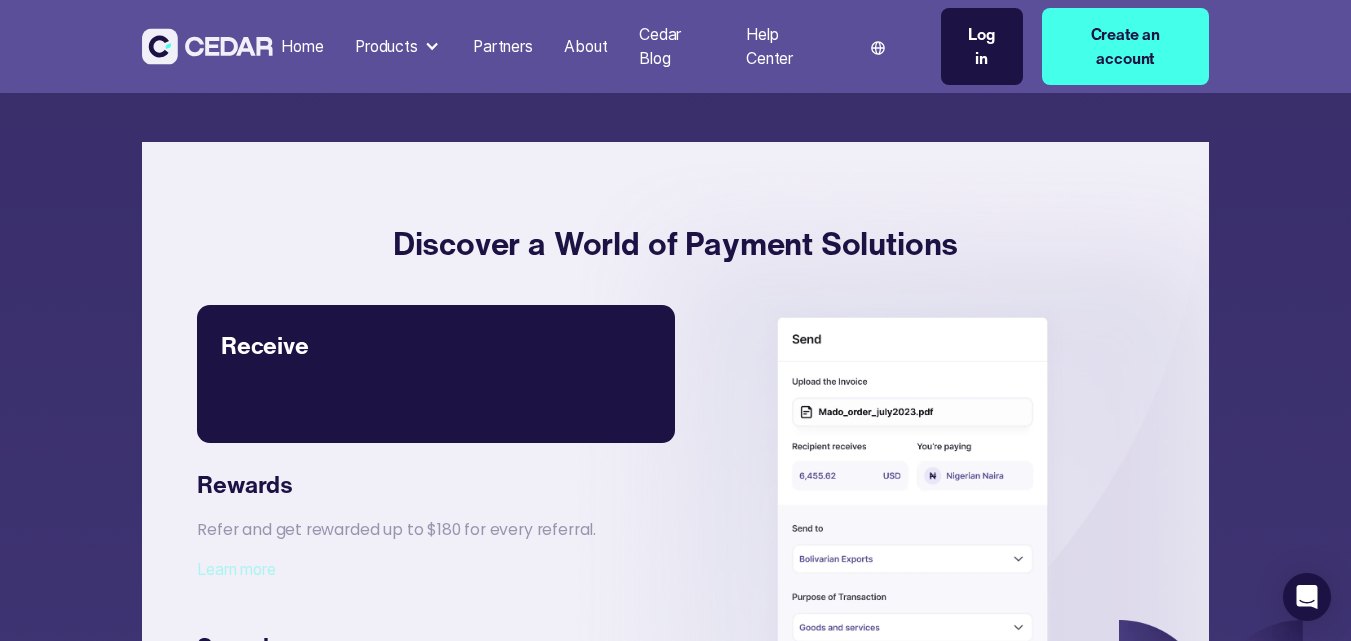 click on "Accept payments from anywhere instantly, in any currency of choice including USD, EUR, GBP." at bounding box center [436, 380] 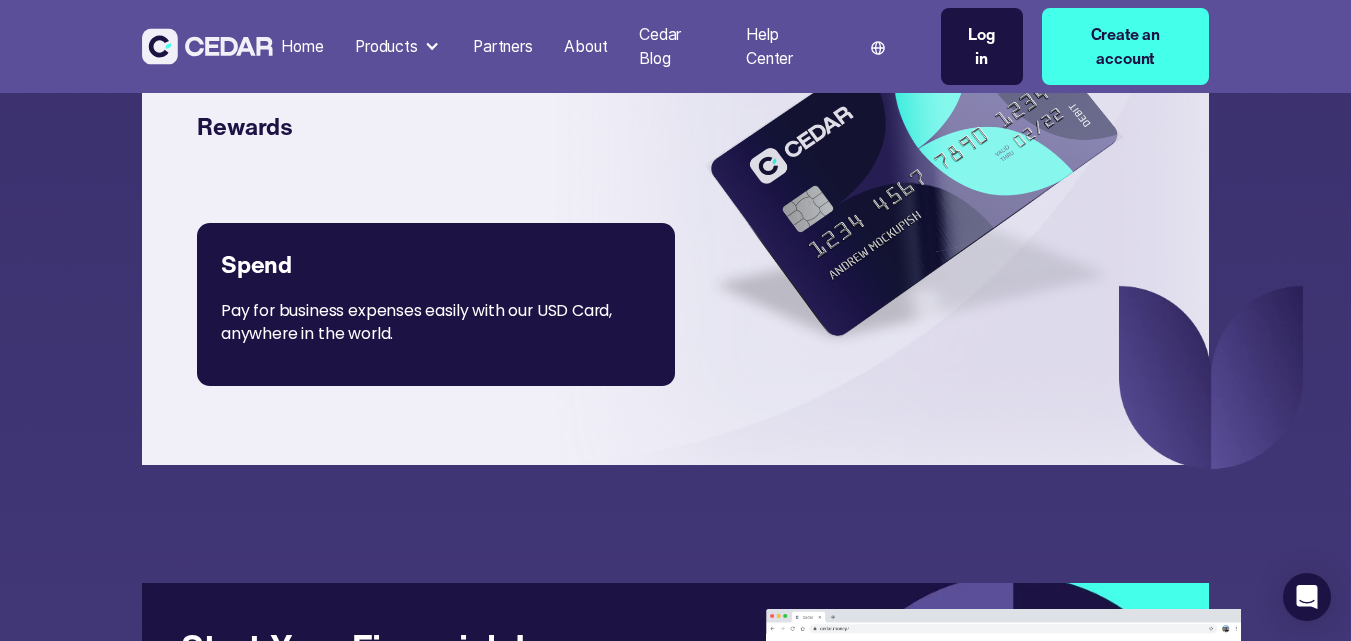 scroll, scrollTop: 3699, scrollLeft: 0, axis: vertical 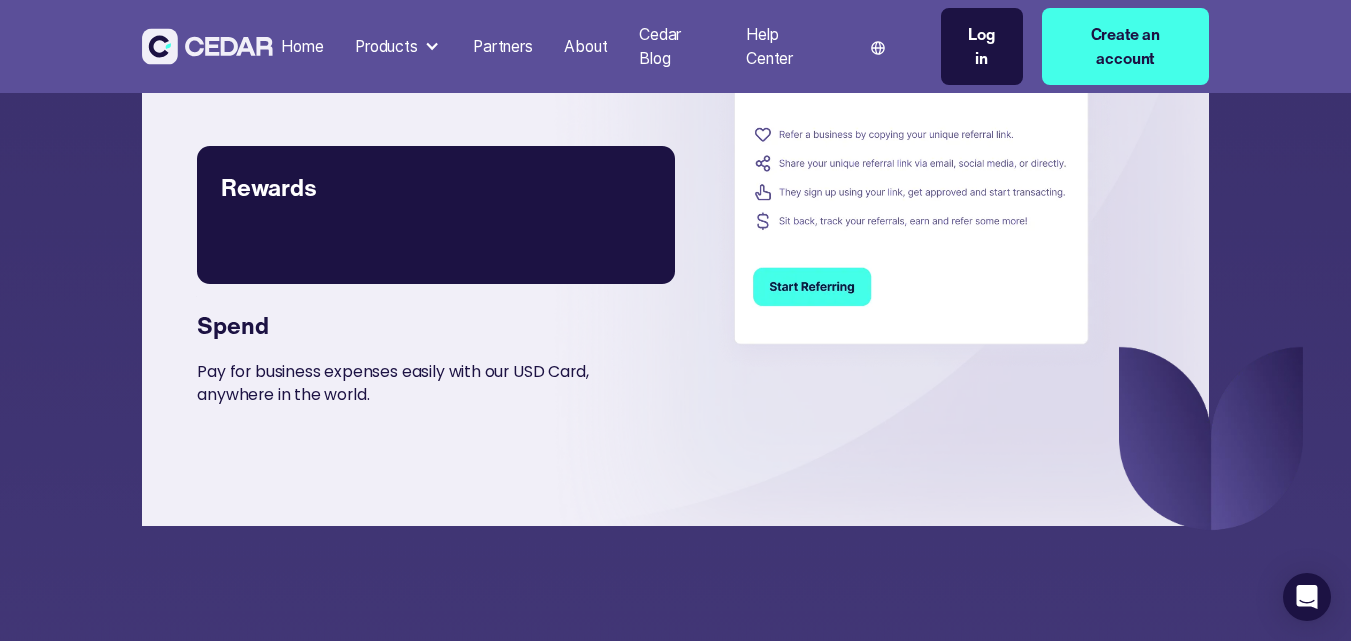 click on "Rewards Refer and get rewarded up to $180 for every referral.  Learn more" at bounding box center [436, 215] 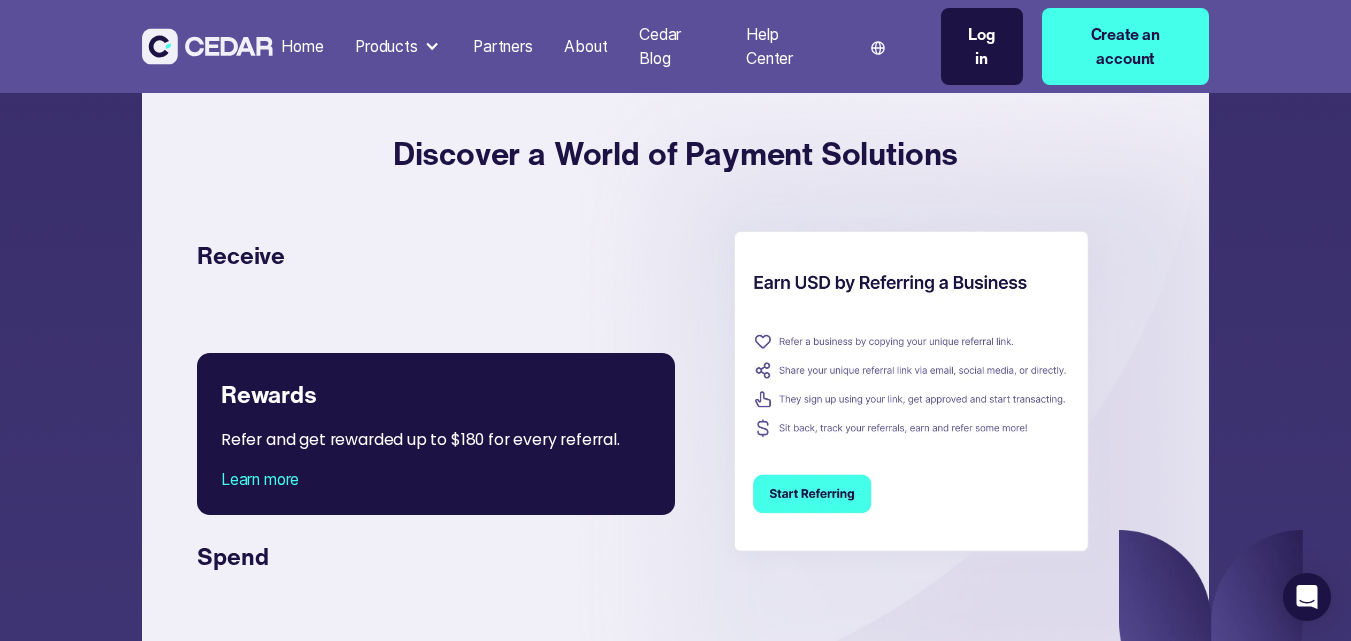 scroll, scrollTop: 3375, scrollLeft: 0, axis: vertical 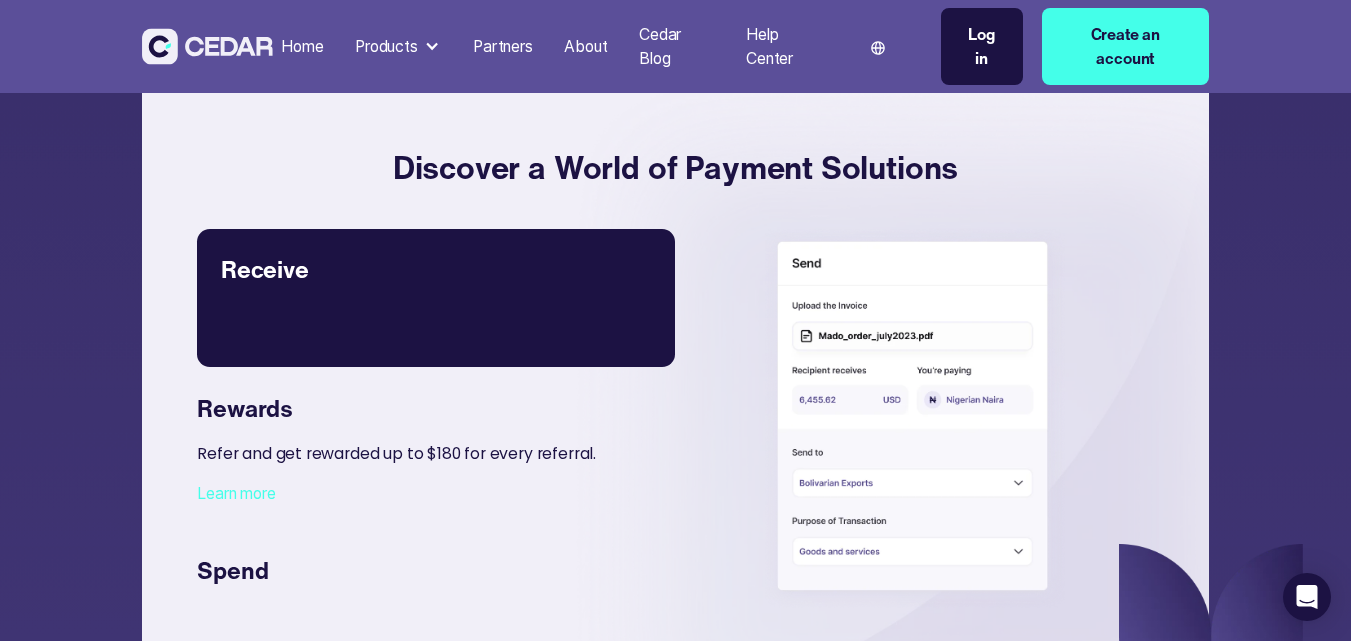 click on "Accept payments from anywhere instantly, in any currency of choice including USD, EUR, GBP." at bounding box center [436, 304] 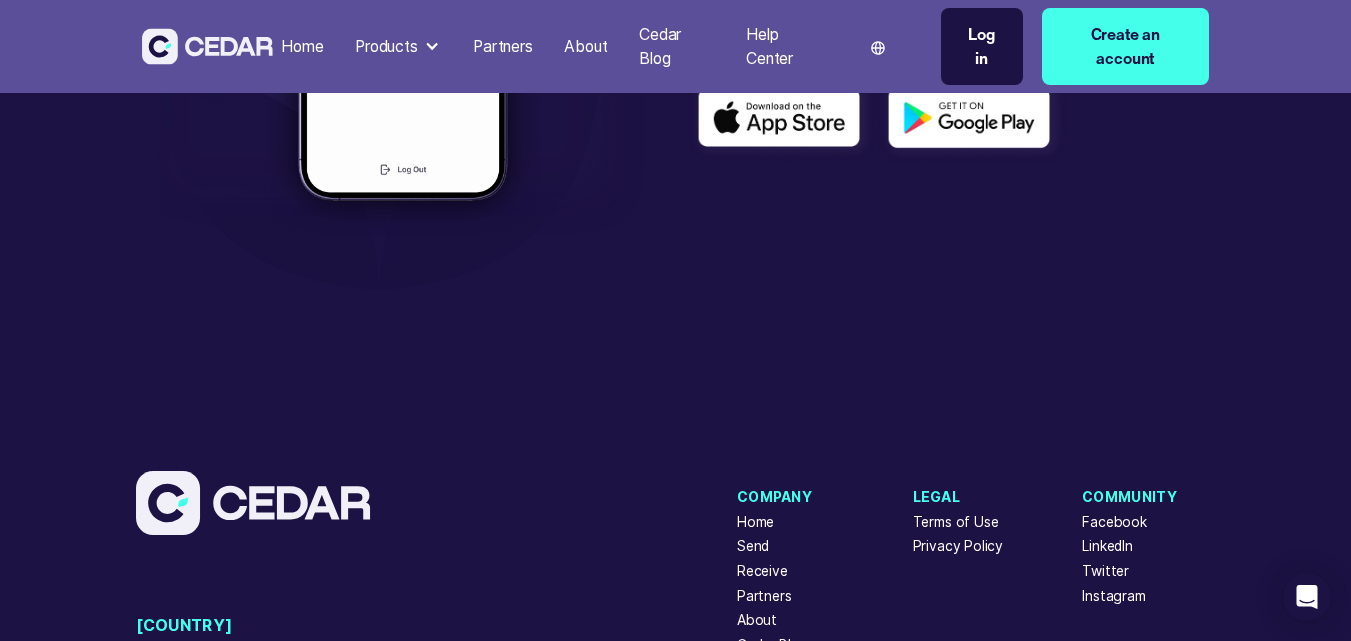 scroll, scrollTop: 5175, scrollLeft: 0, axis: vertical 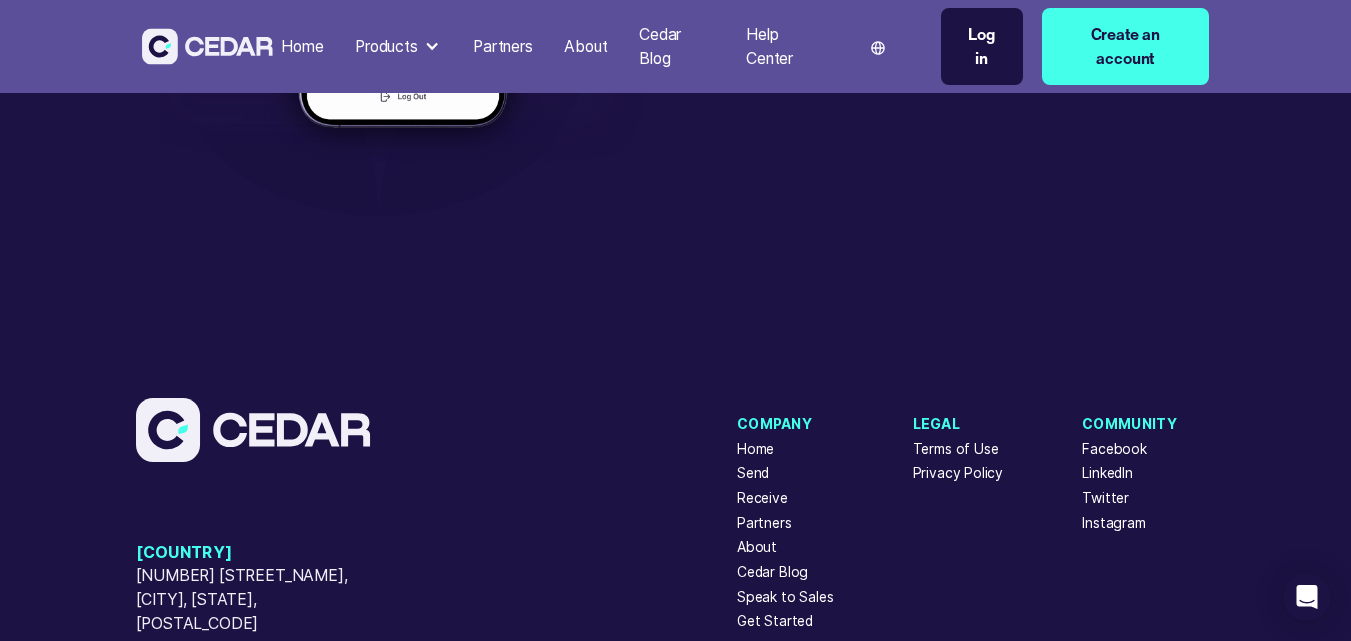 click on "Receive" at bounding box center (762, 498) 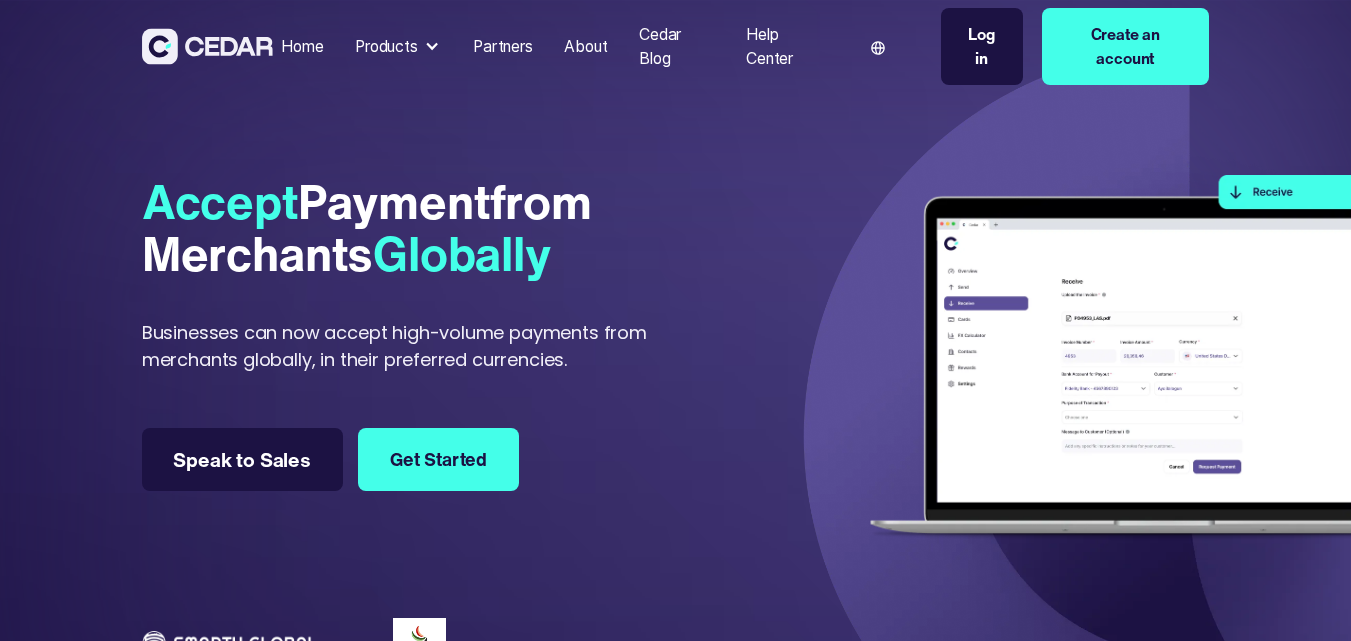 scroll, scrollTop: 0, scrollLeft: 0, axis: both 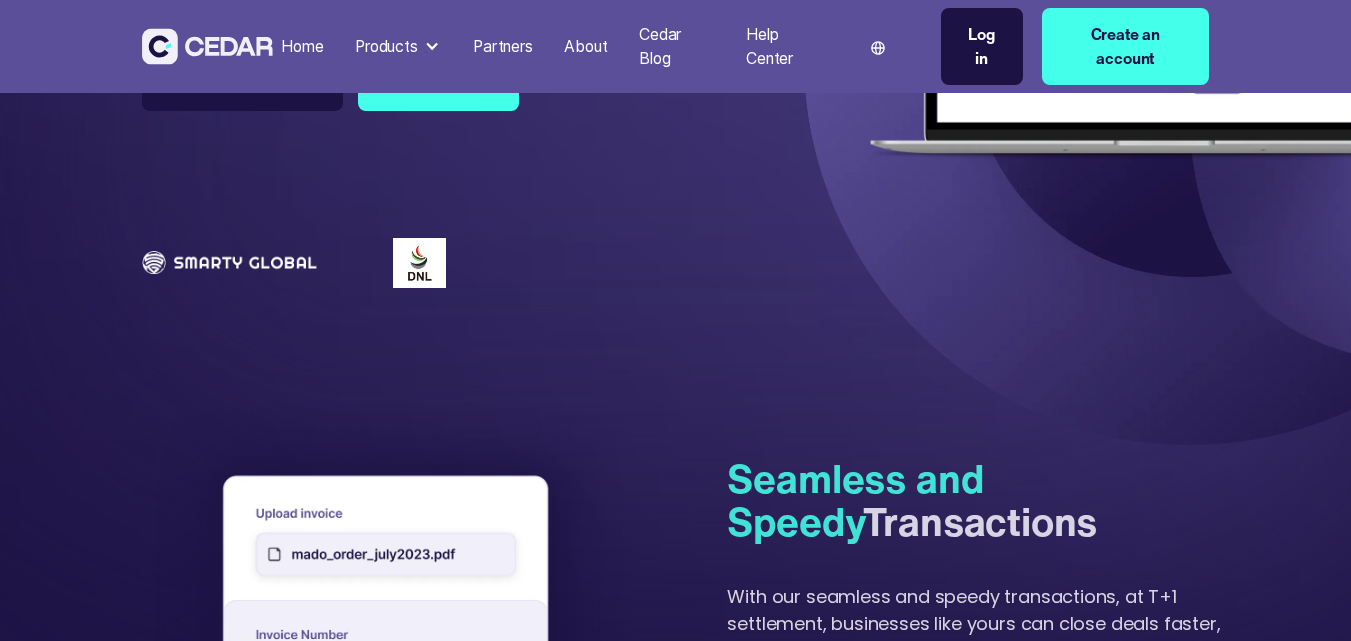 type on "******" 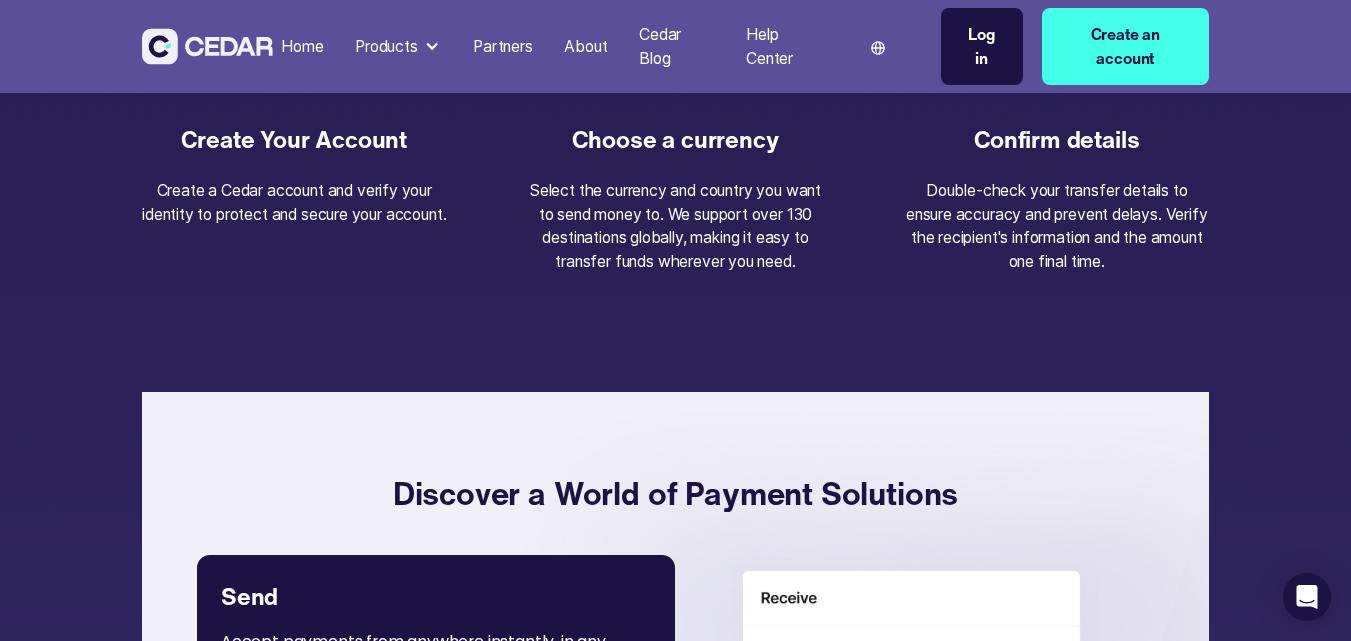 scroll, scrollTop: 3400, scrollLeft: 0, axis: vertical 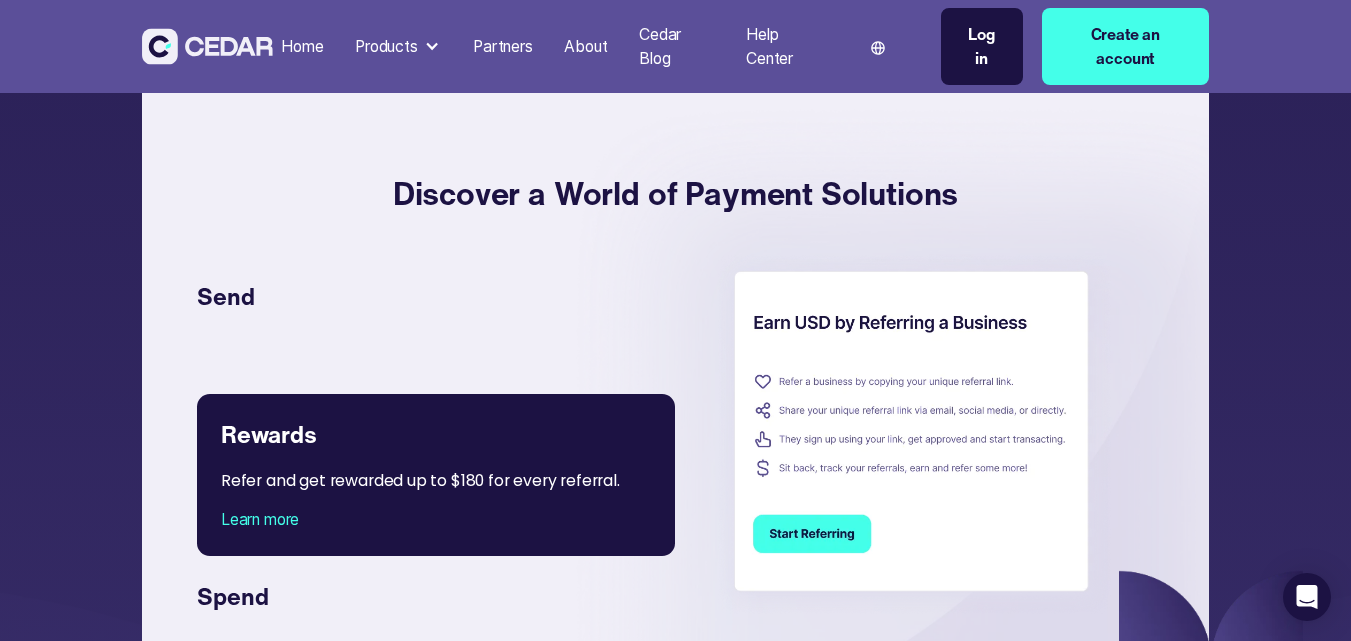 click on "Refer and get rewarded up to $180 for every referral." at bounding box center (448, 480) 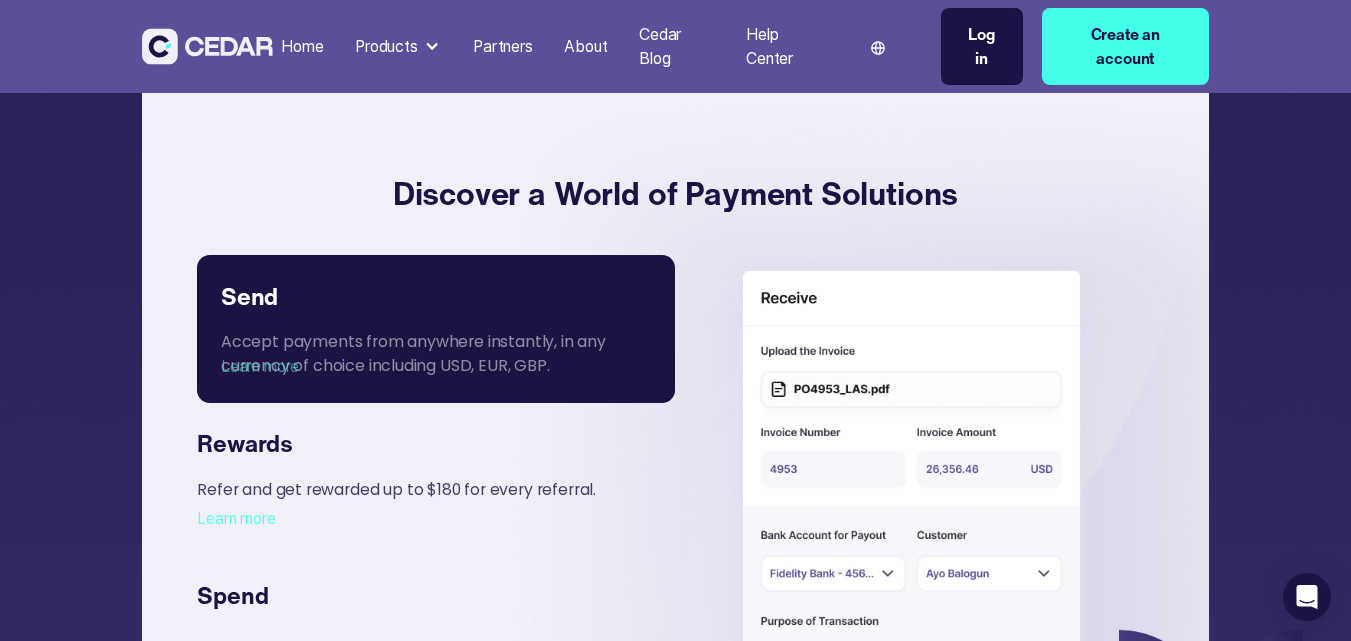click on "Accept payments from anywhere instantly, in any currency of choice including USD, EUR, GBP. Learn more" at bounding box center (436, 346) 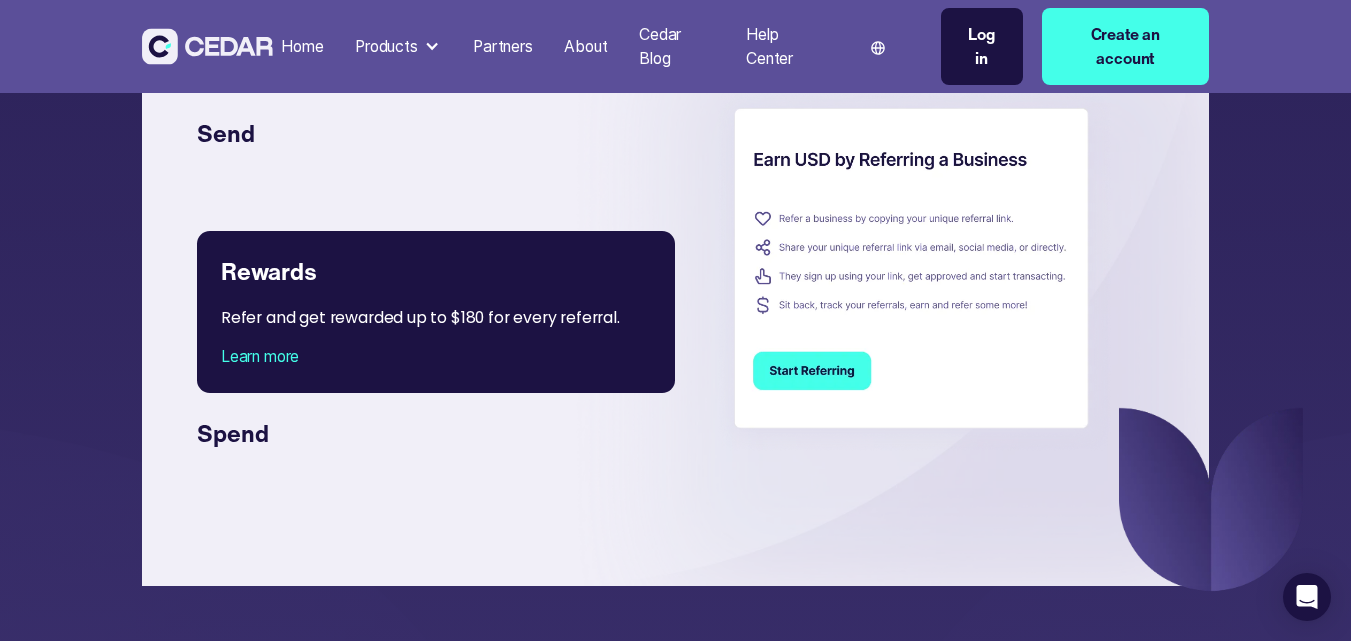 scroll, scrollTop: 3541, scrollLeft: 0, axis: vertical 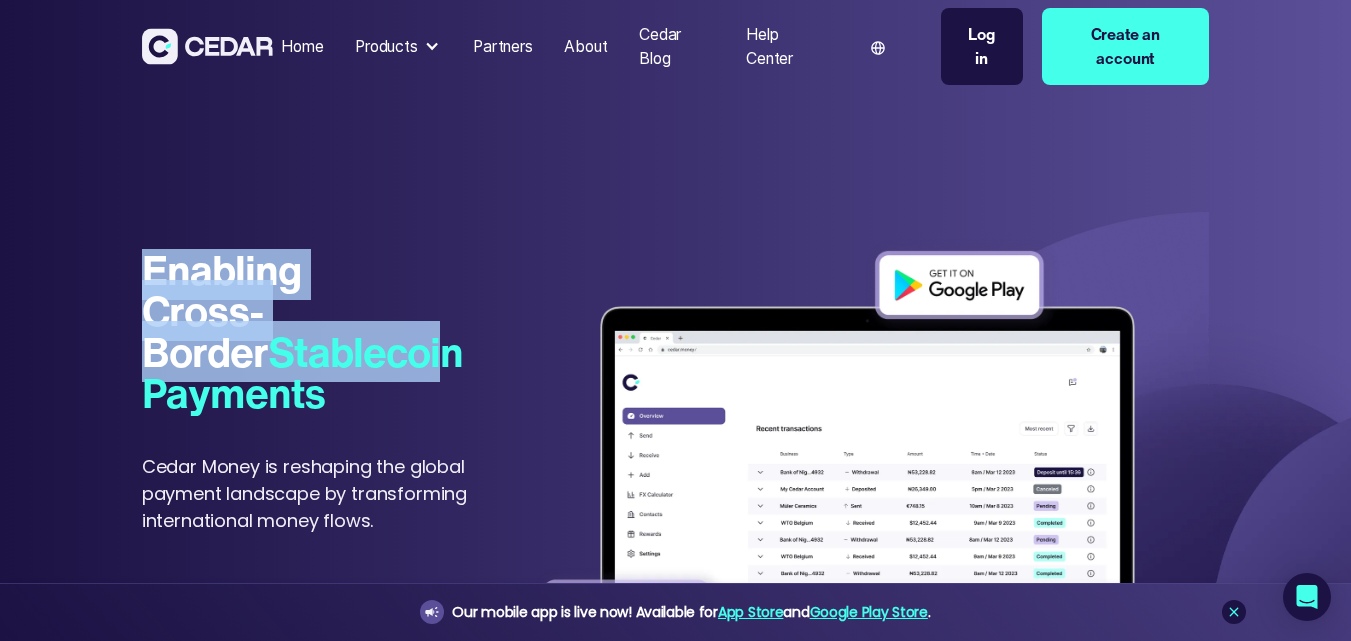 drag, startPoint x: 153, startPoint y: 260, endPoint x: 313, endPoint y: 366, distance: 191.92706 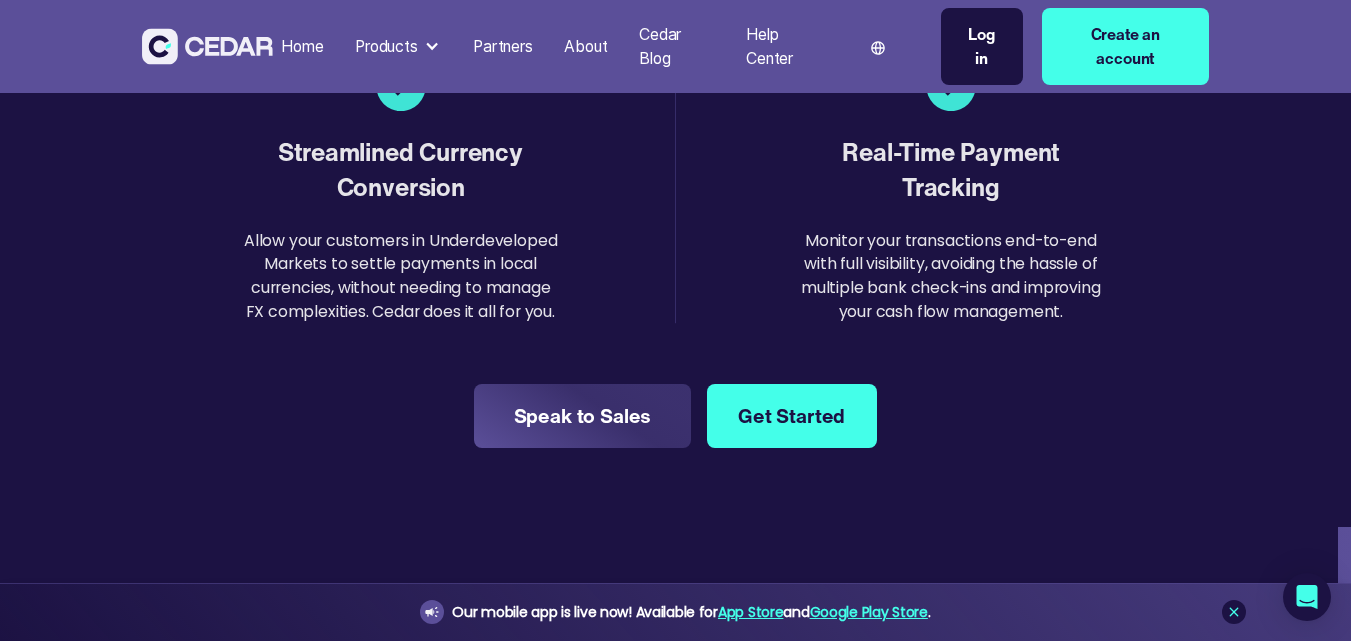 scroll, scrollTop: 3100, scrollLeft: 0, axis: vertical 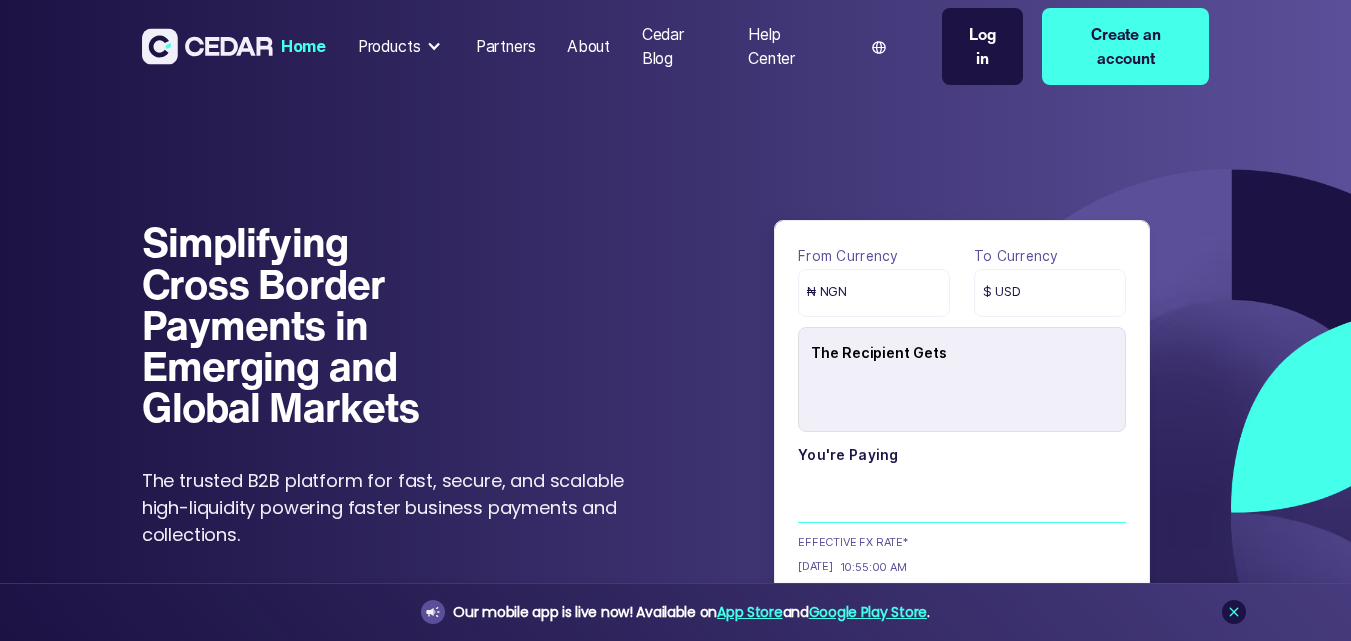 type on "******" 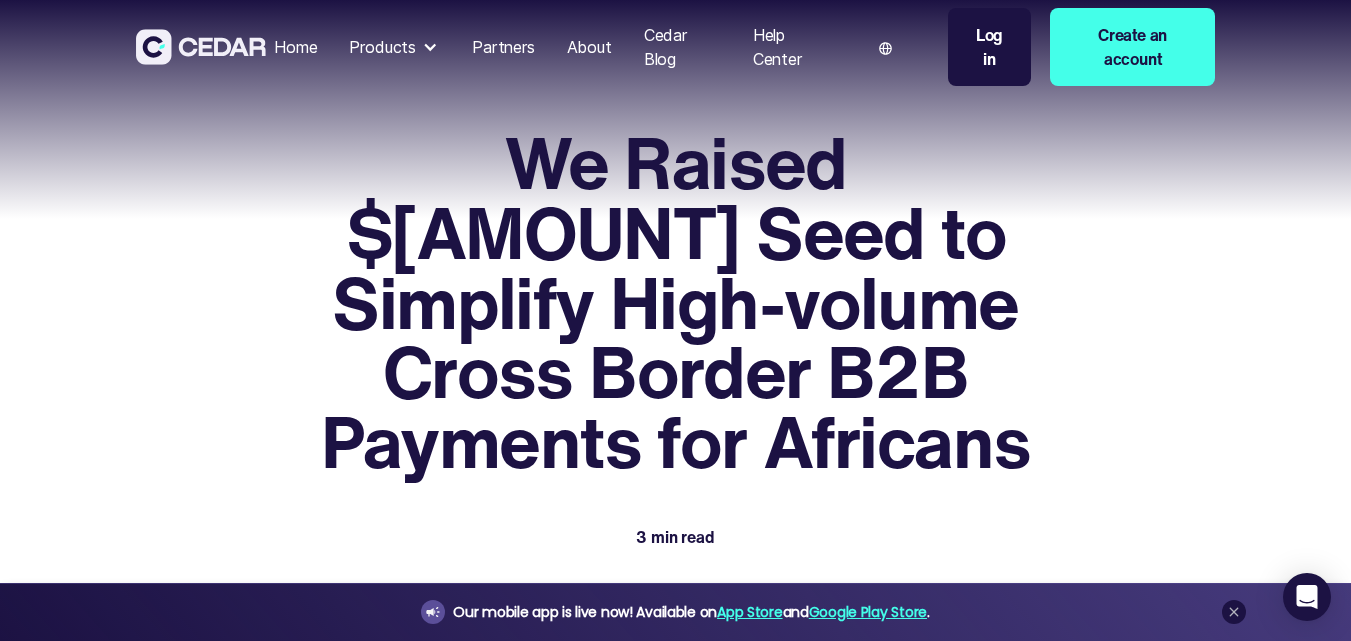 scroll, scrollTop: 0, scrollLeft: 0, axis: both 